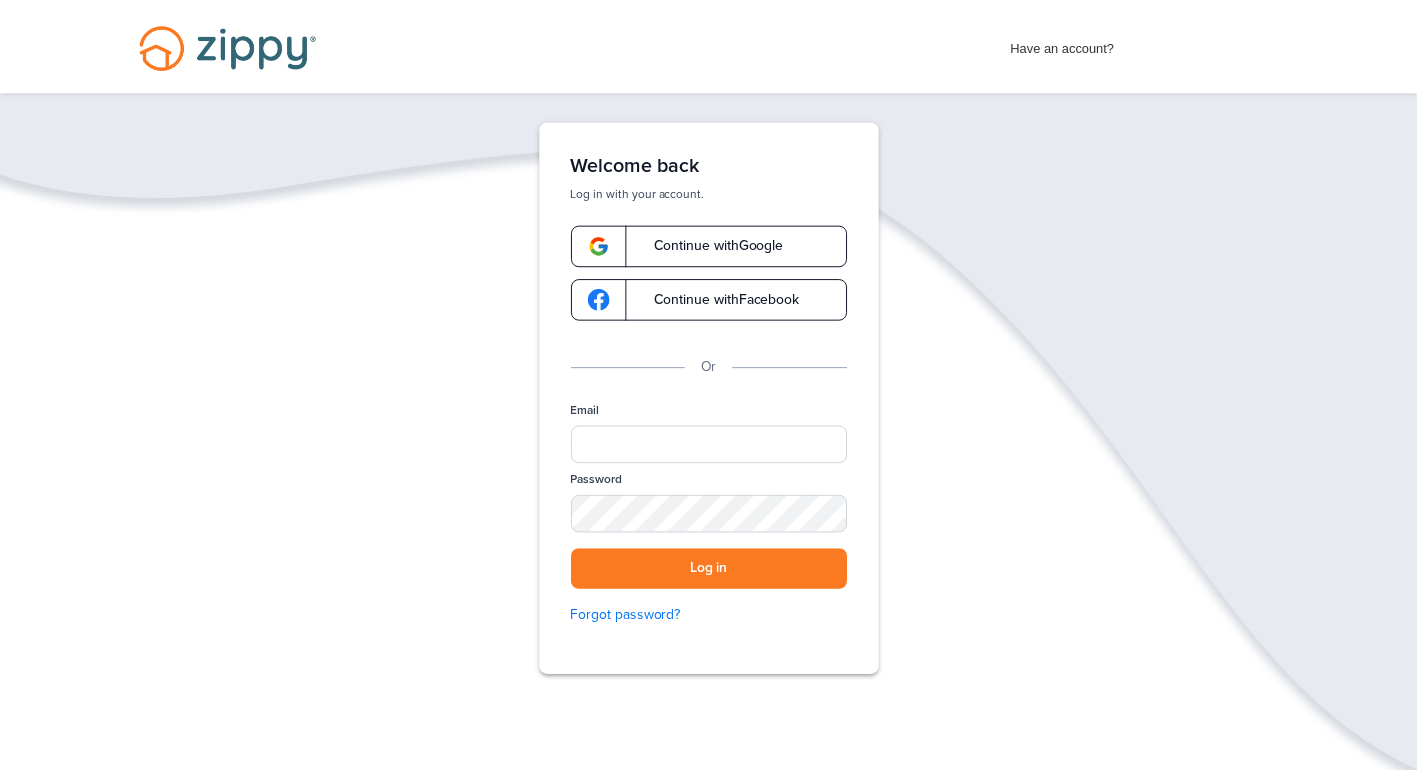 scroll, scrollTop: 0, scrollLeft: 0, axis: both 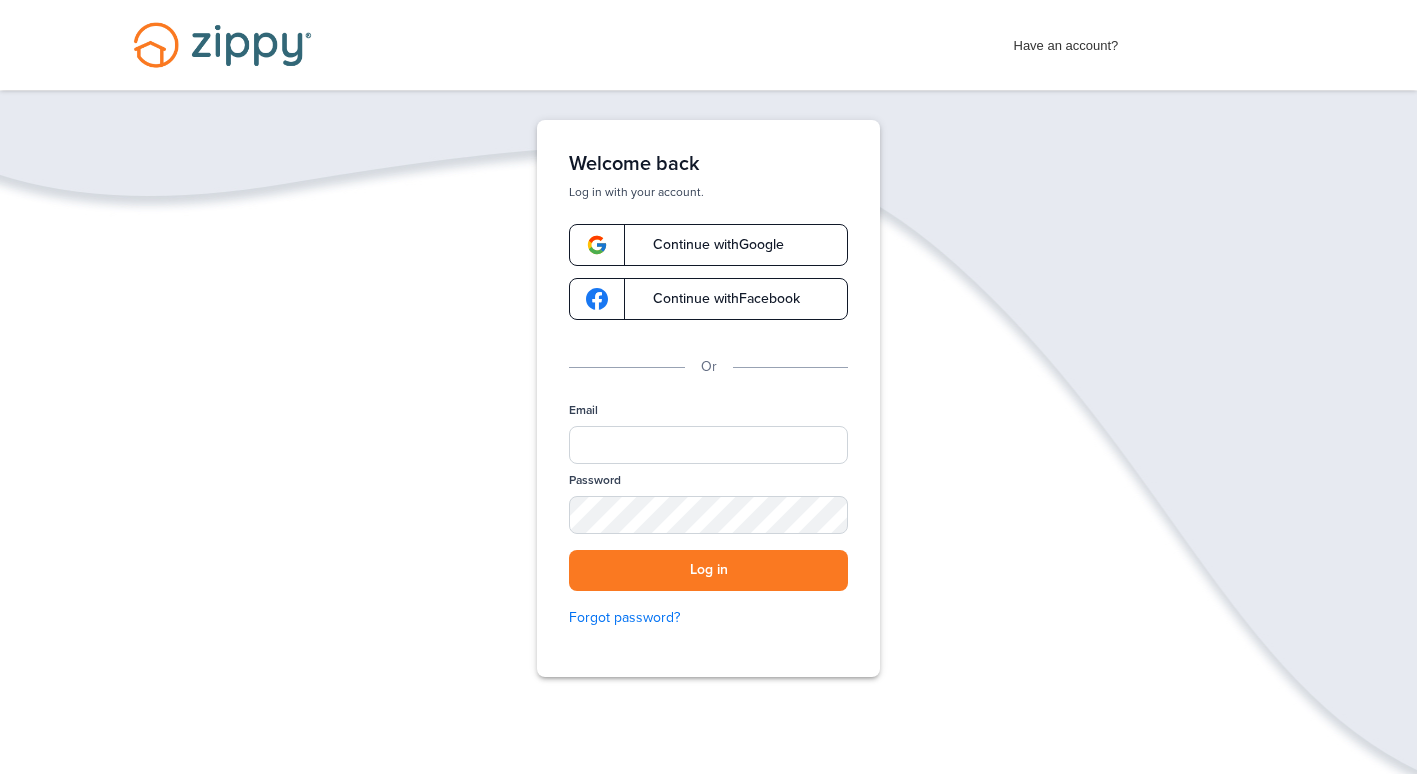click on "Continue with  Google" at bounding box center (708, 245) 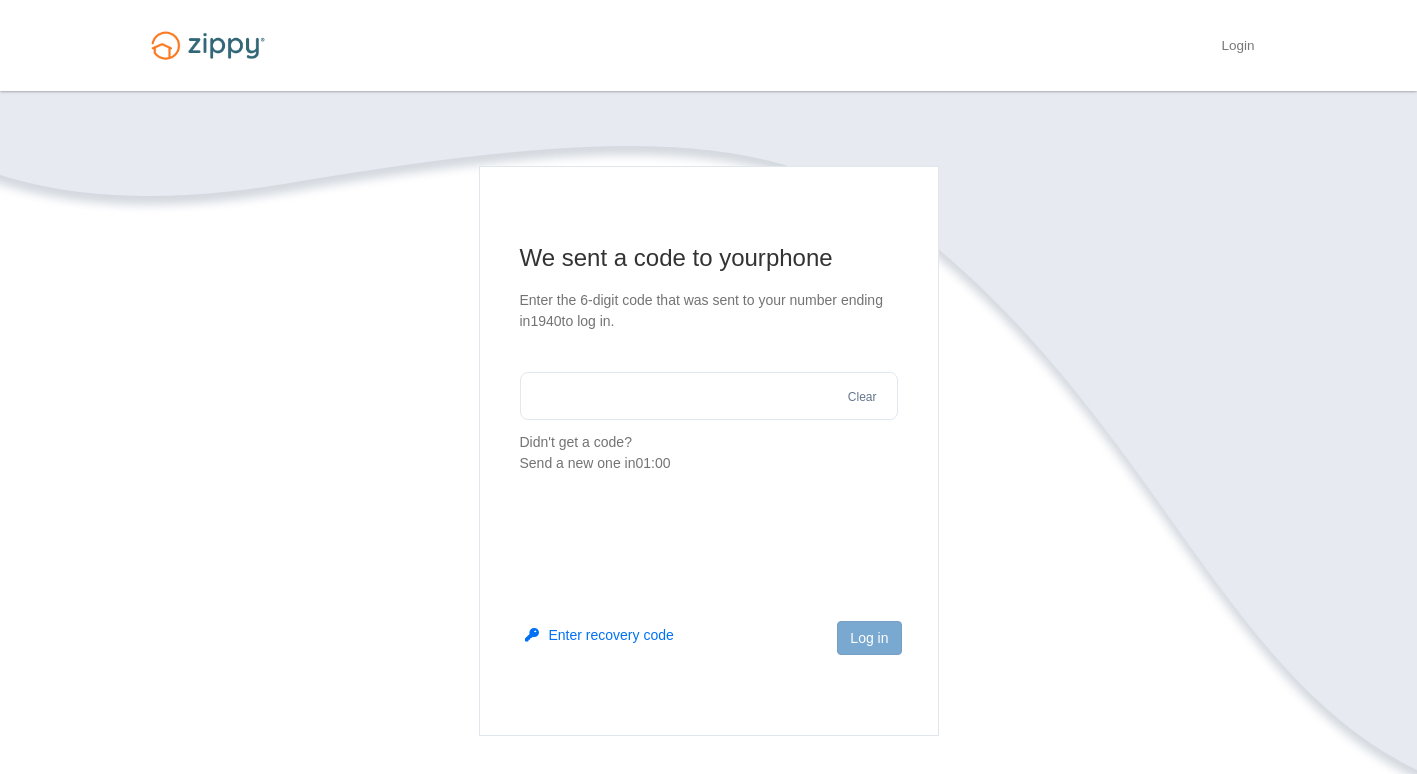 scroll, scrollTop: 0, scrollLeft: 0, axis: both 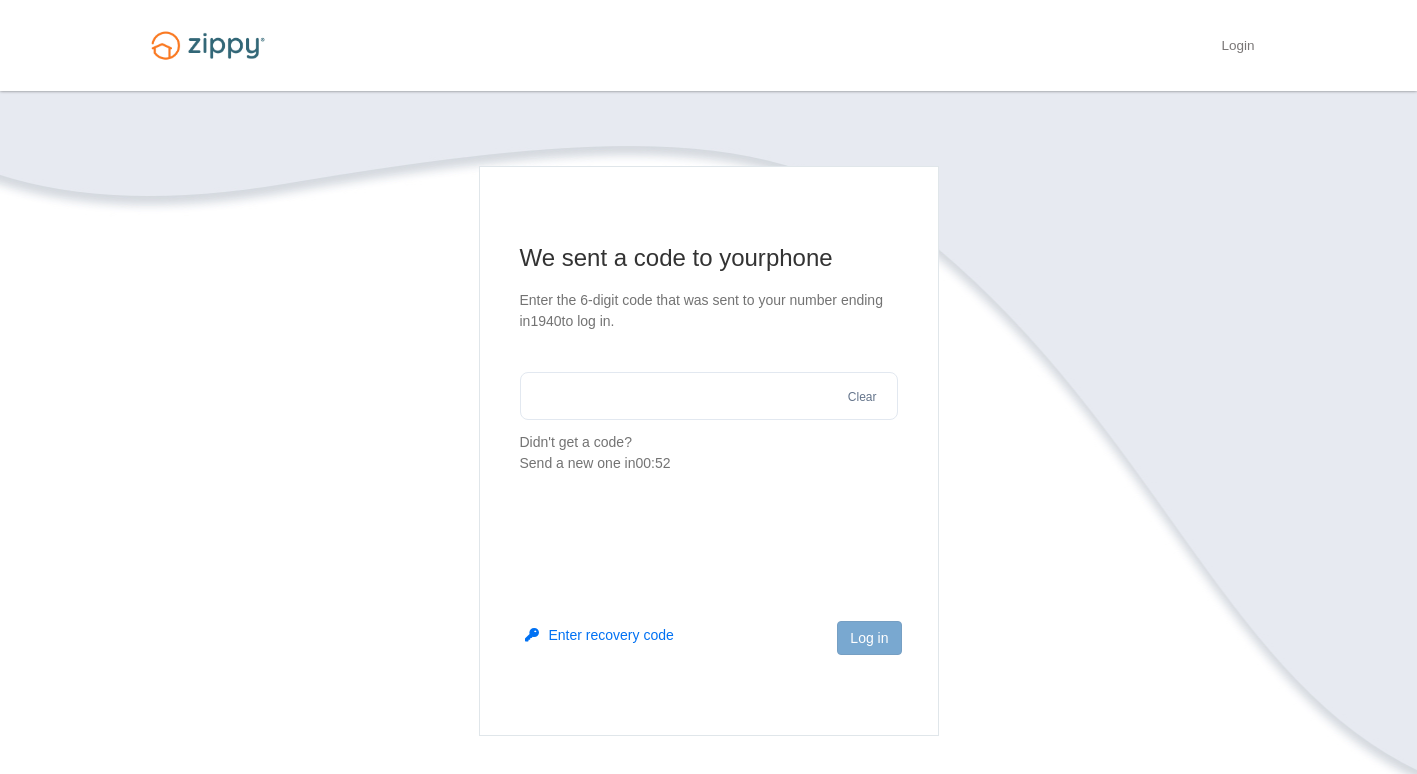 drag, startPoint x: 719, startPoint y: 420, endPoint x: 724, endPoint y: 402, distance: 18.681541 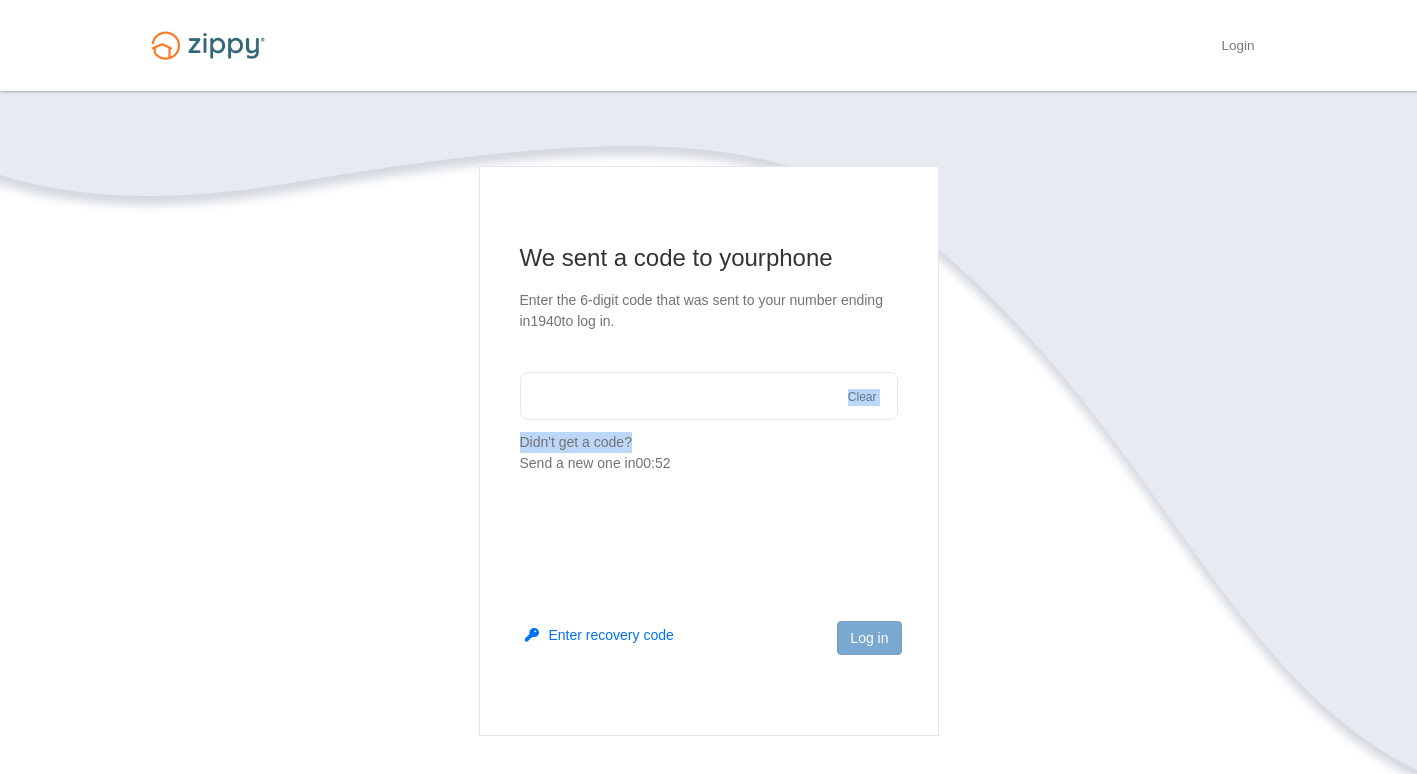click at bounding box center (709, 396) 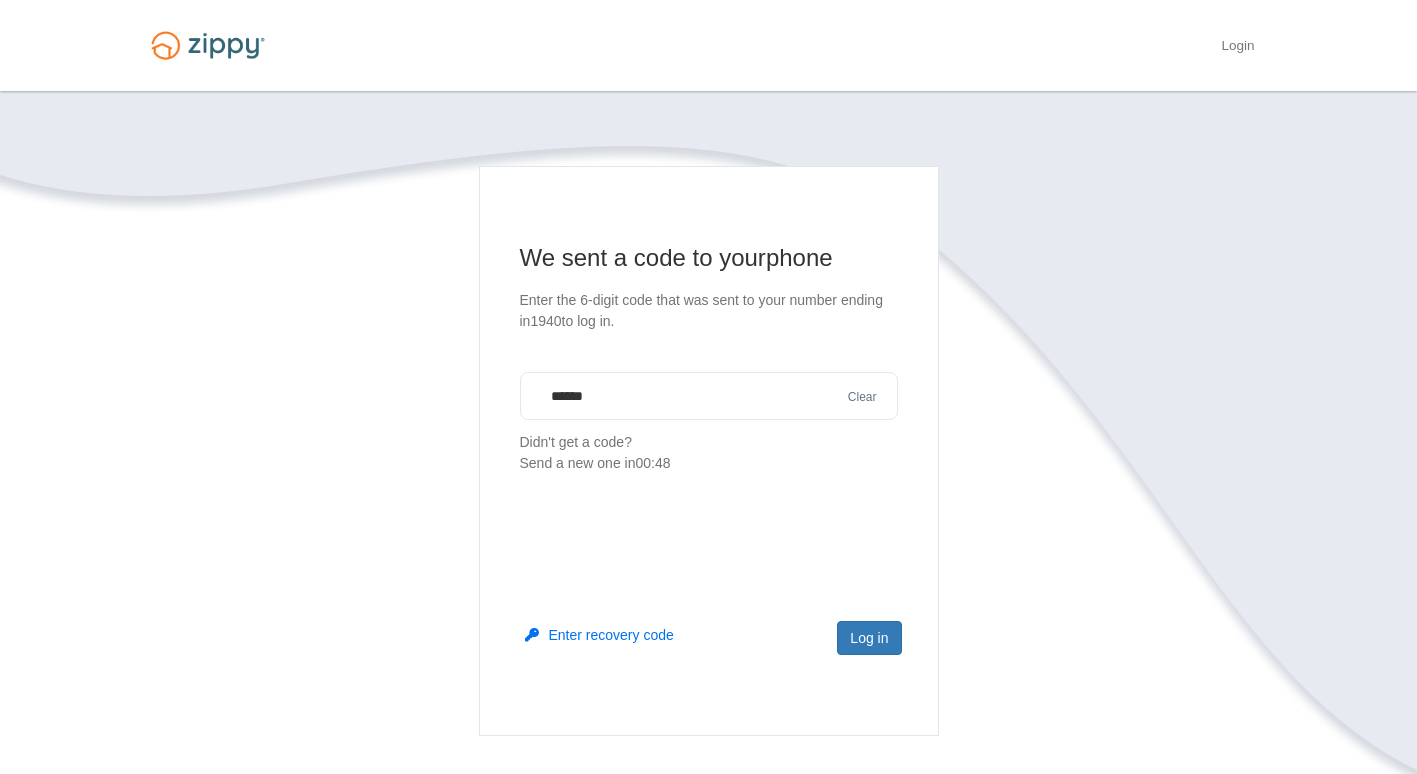 type on "******" 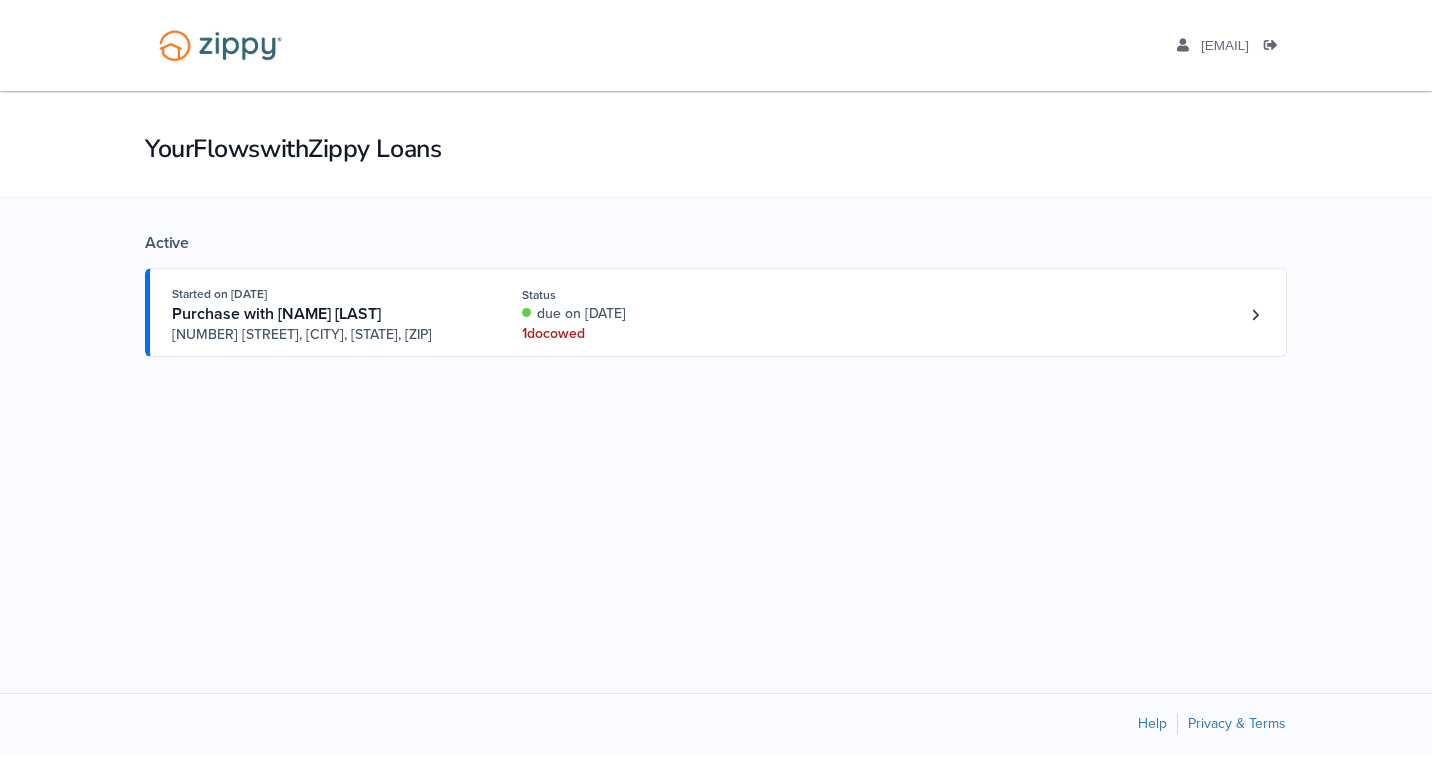 scroll, scrollTop: 0, scrollLeft: 0, axis: both 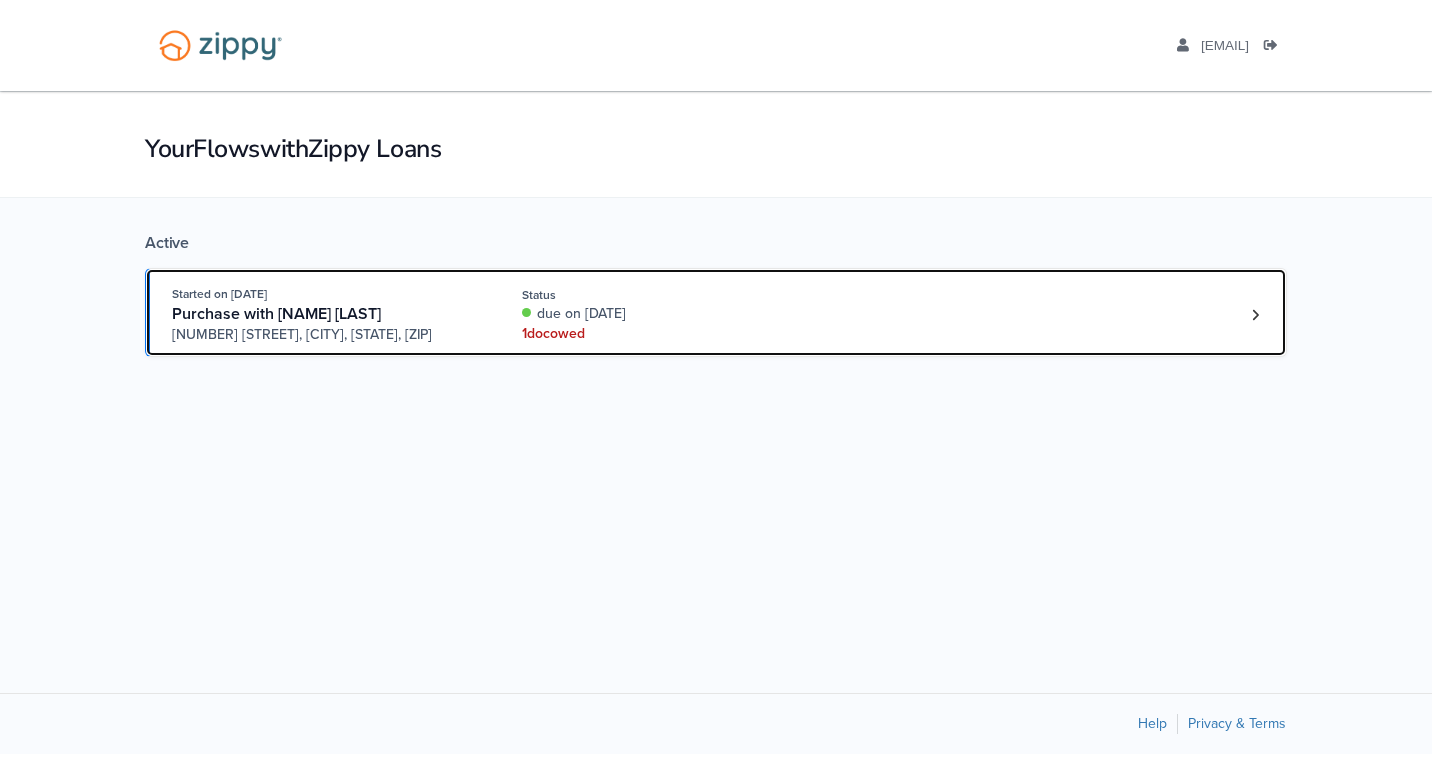 click on "1  doc  owed" at bounding box center (655, 334) 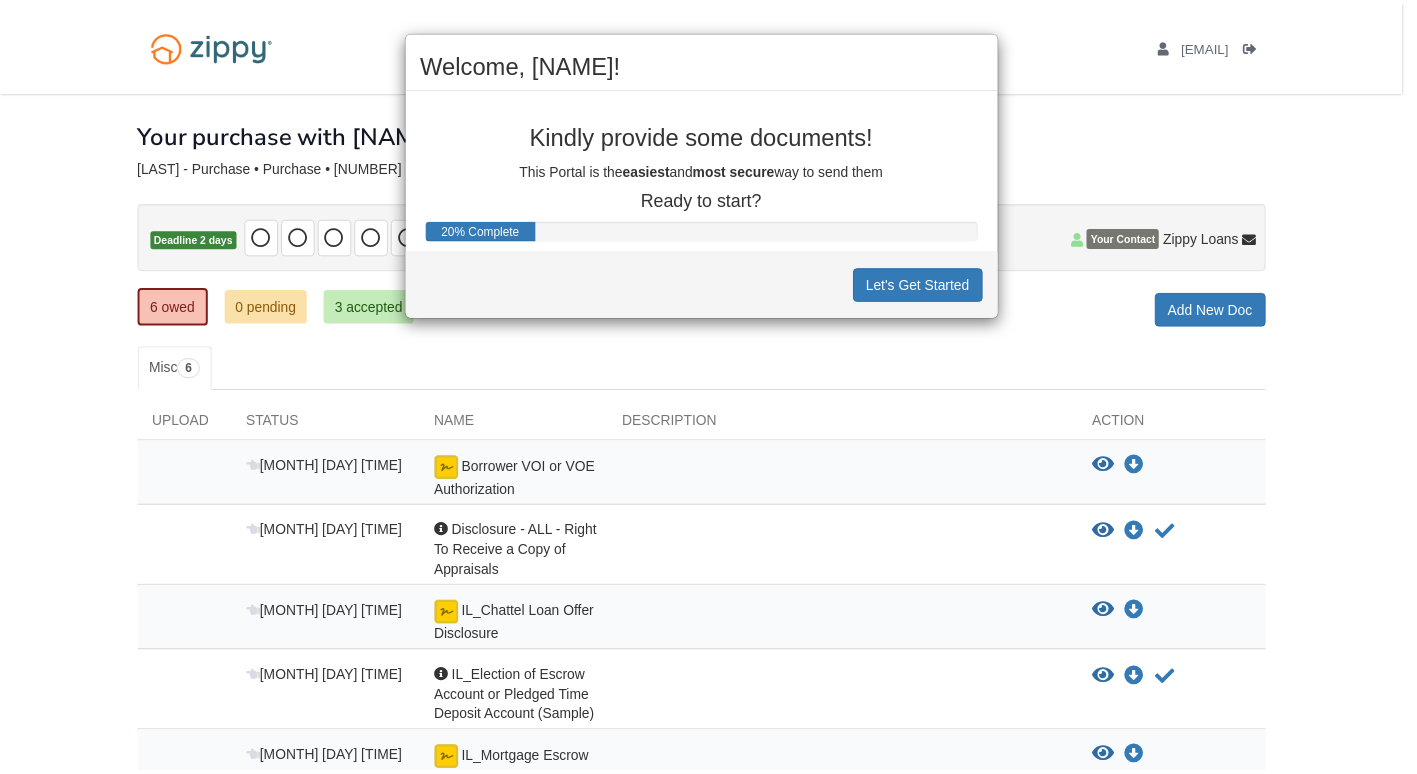 scroll, scrollTop: 0, scrollLeft: 0, axis: both 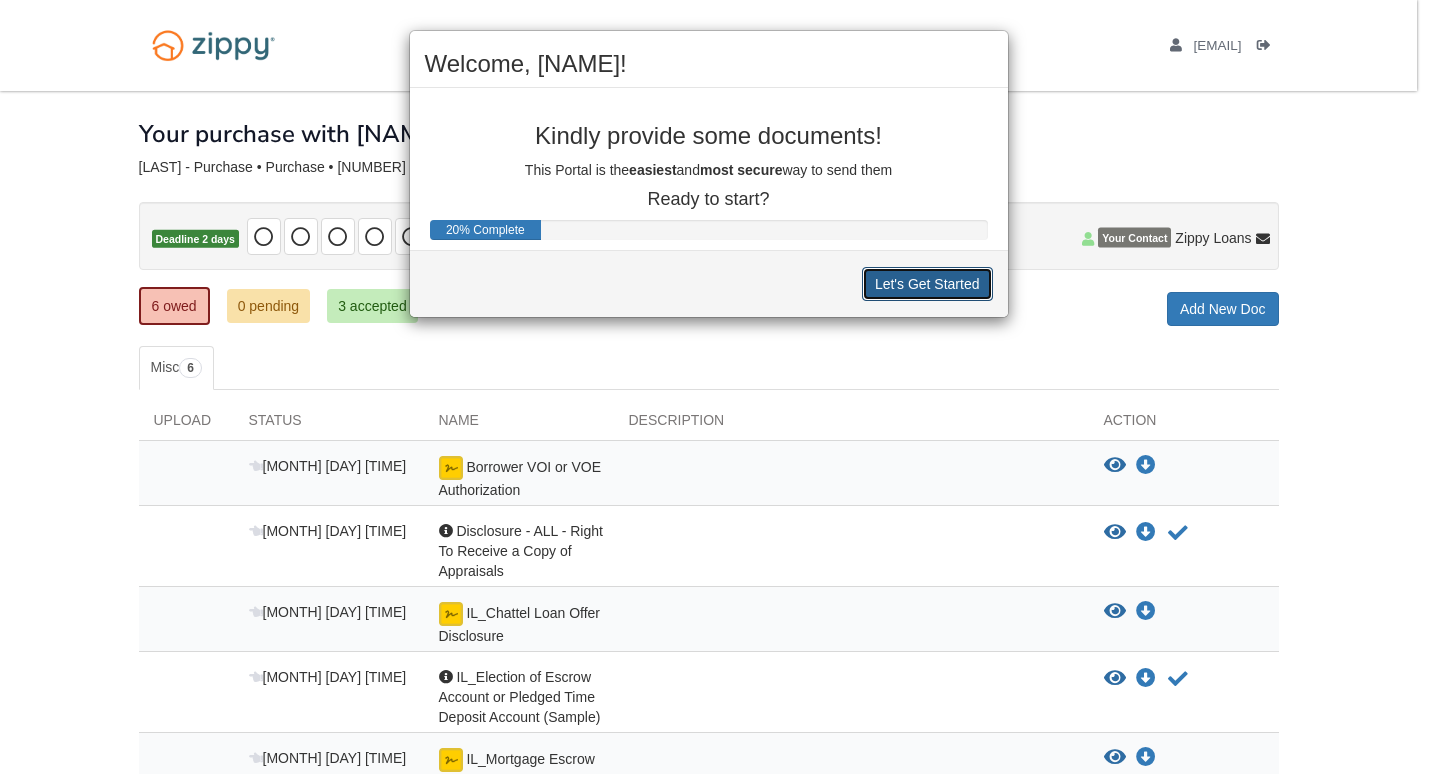 click on "Let's Get Started" at bounding box center [927, 284] 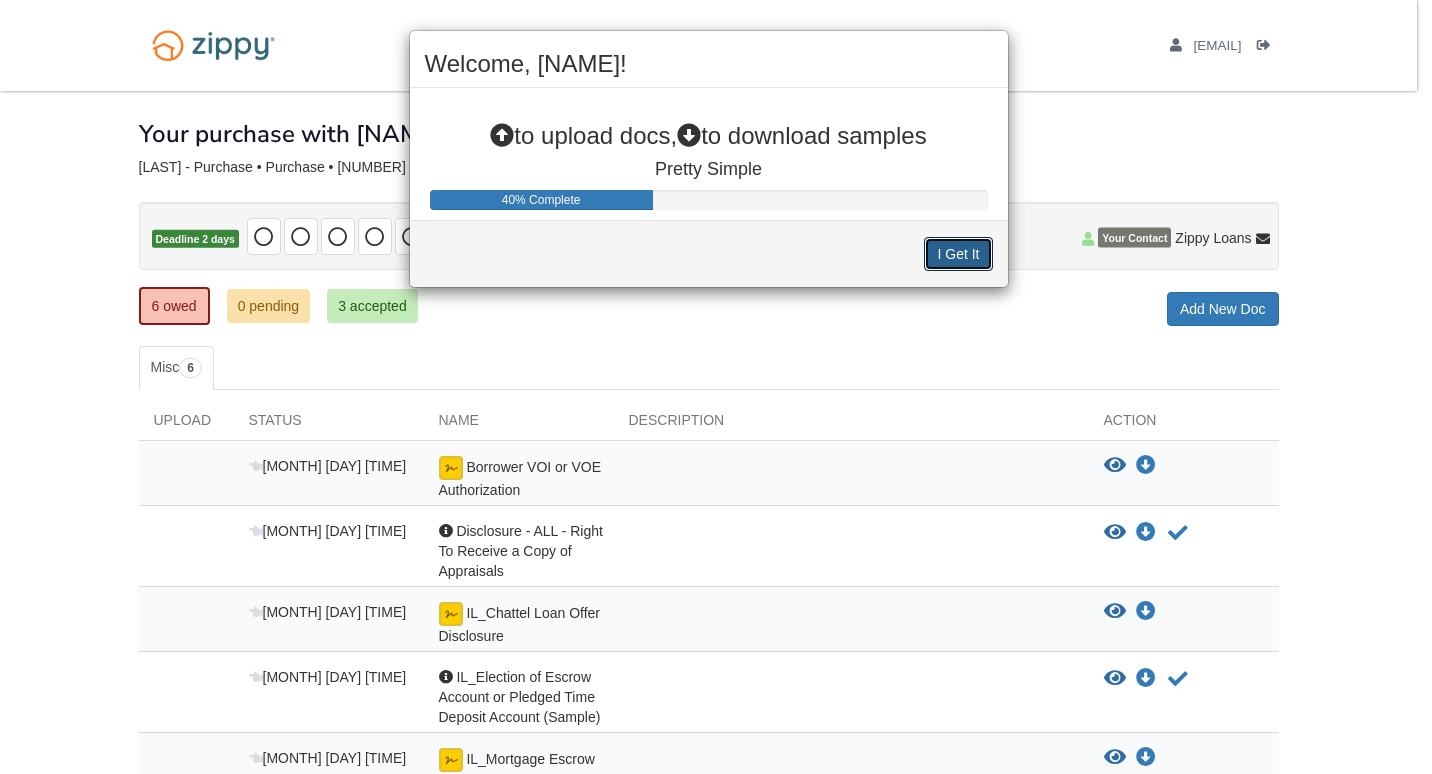 drag, startPoint x: 961, startPoint y: 264, endPoint x: 979, endPoint y: 278, distance: 22.803509 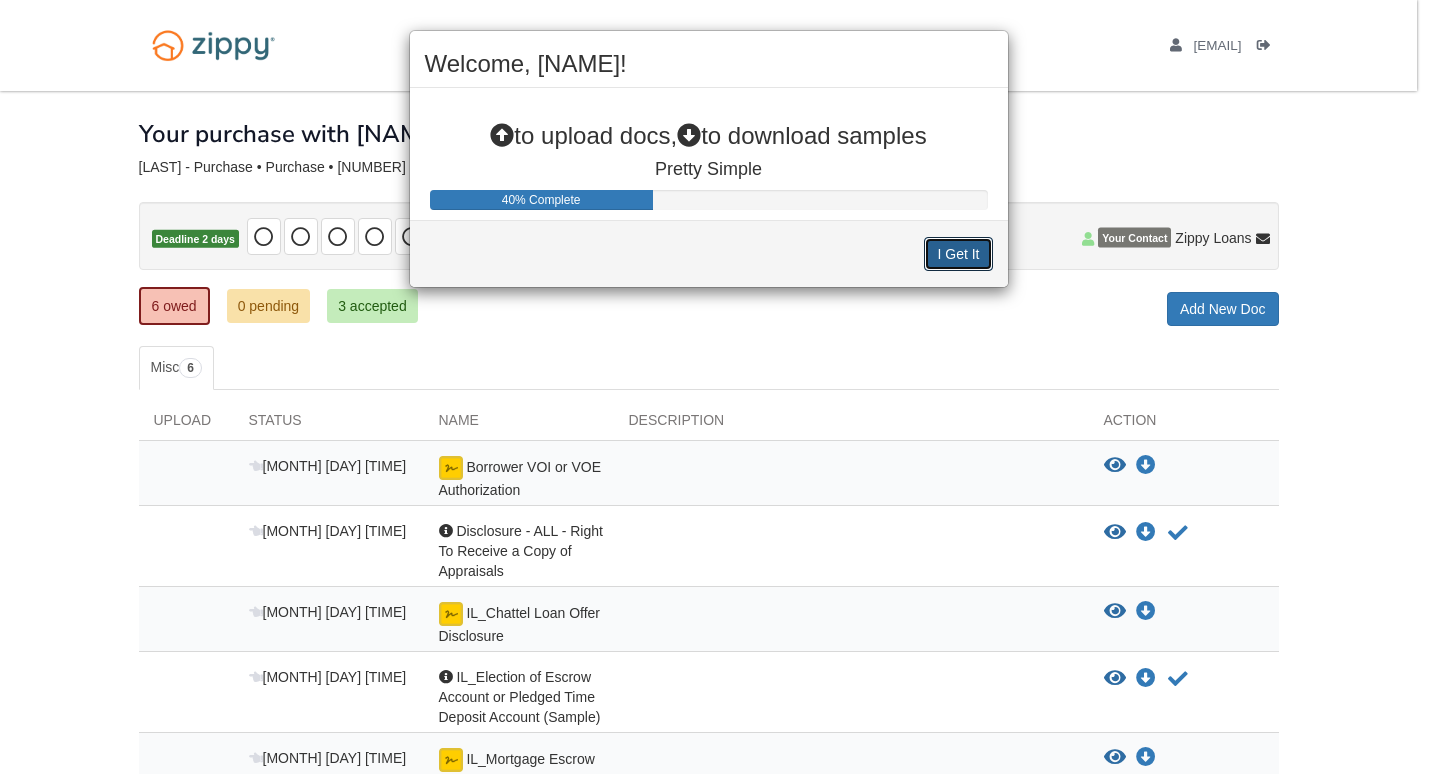 click on "I Get It" at bounding box center [958, 254] 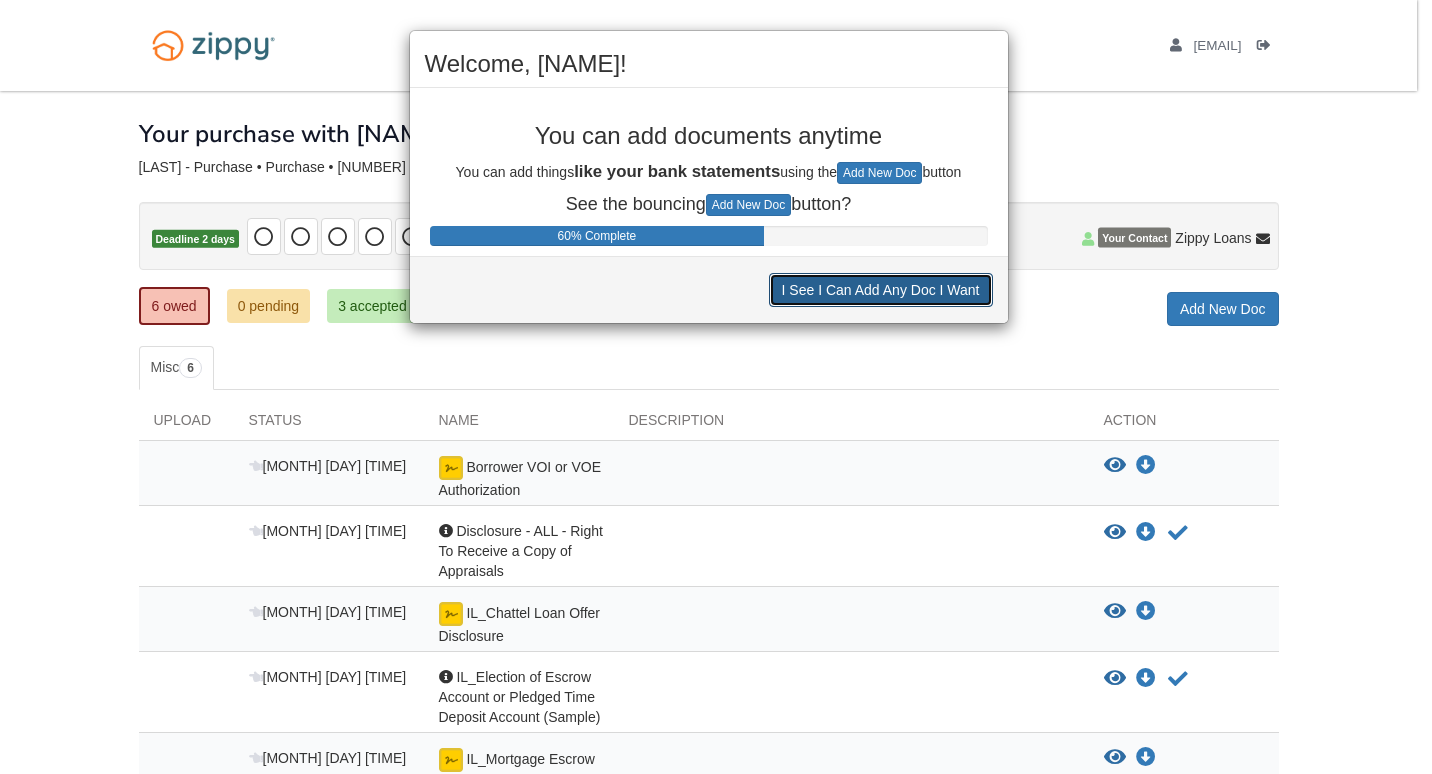 click on "I See I Can Add Any Doc I Want" at bounding box center [881, 290] 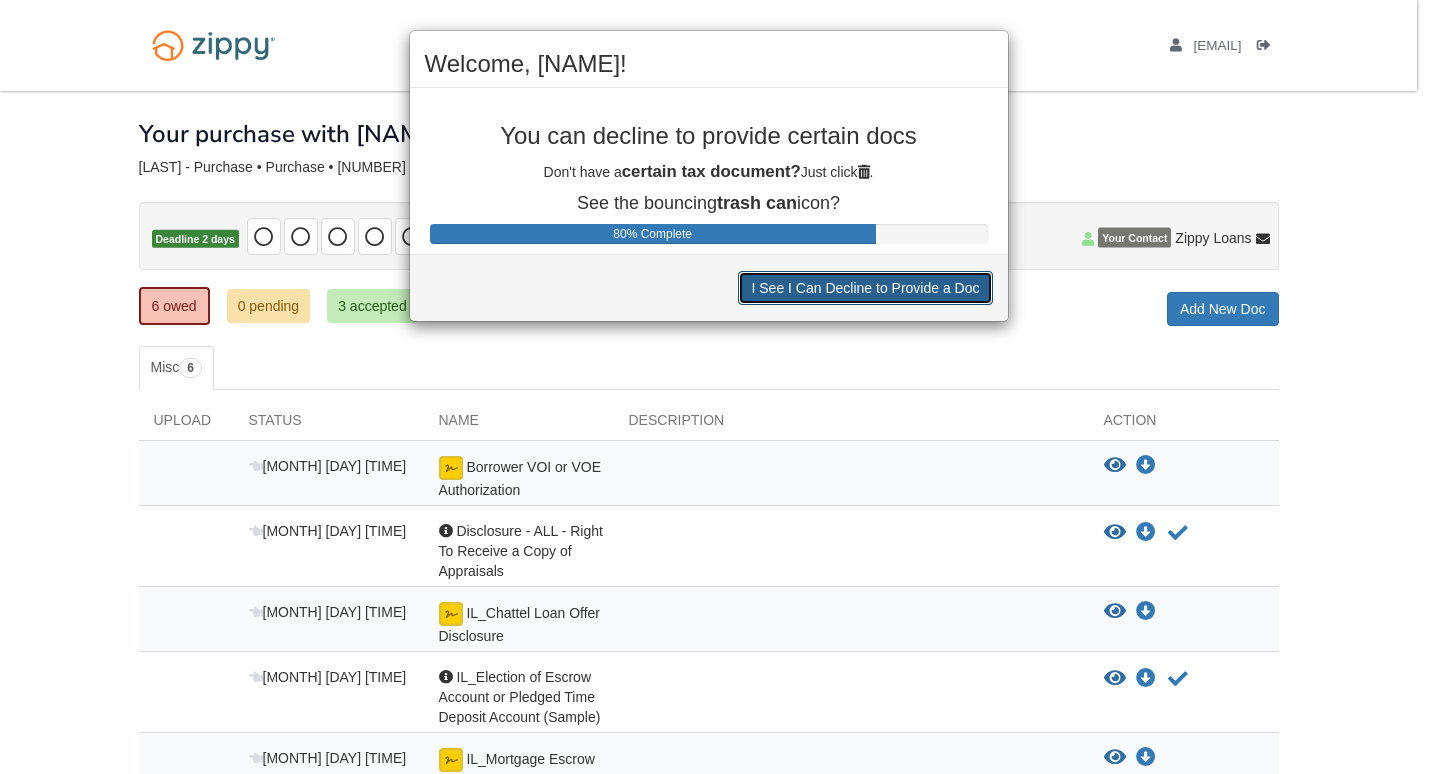click on "I See I Can Decline to Provide a Doc" at bounding box center [865, 288] 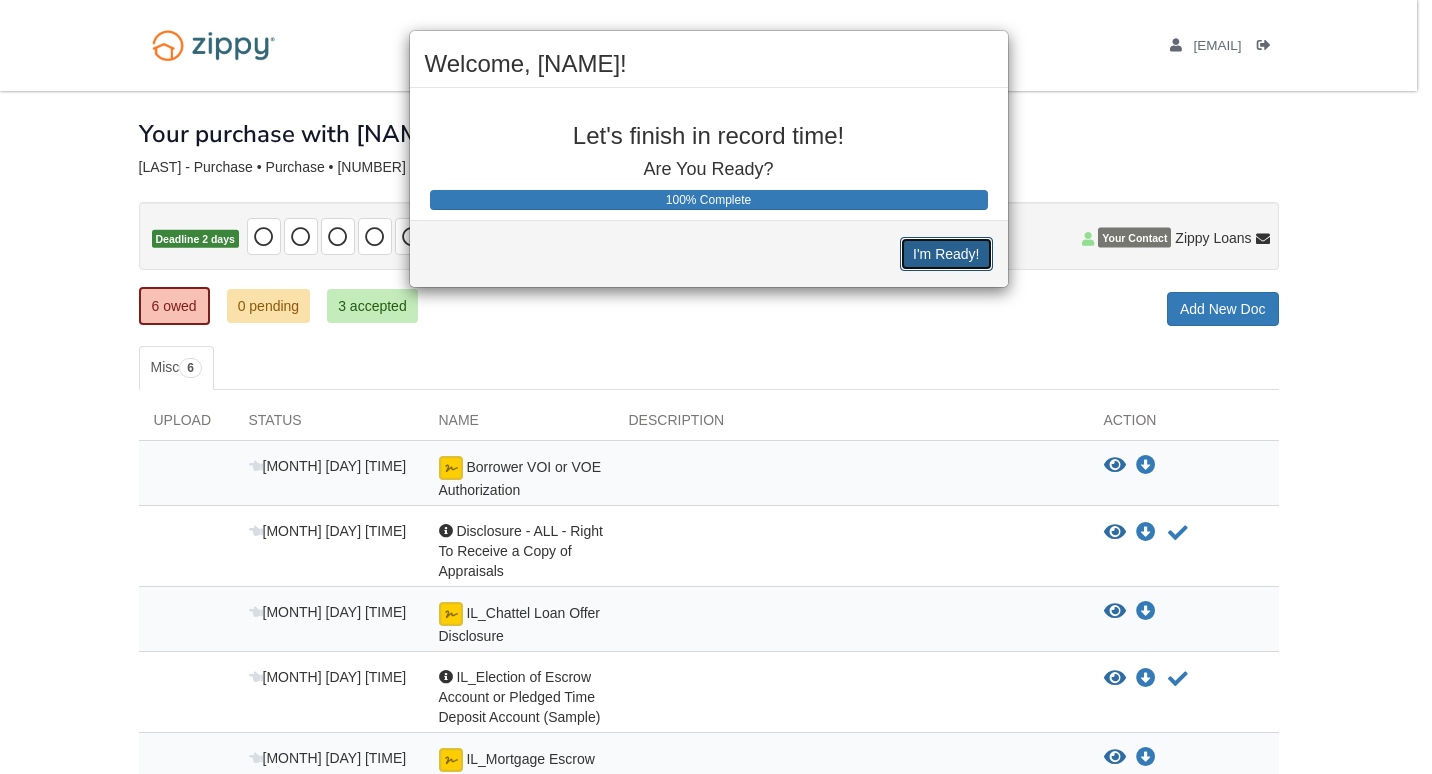 click on "I'm Ready!" at bounding box center (946, 254) 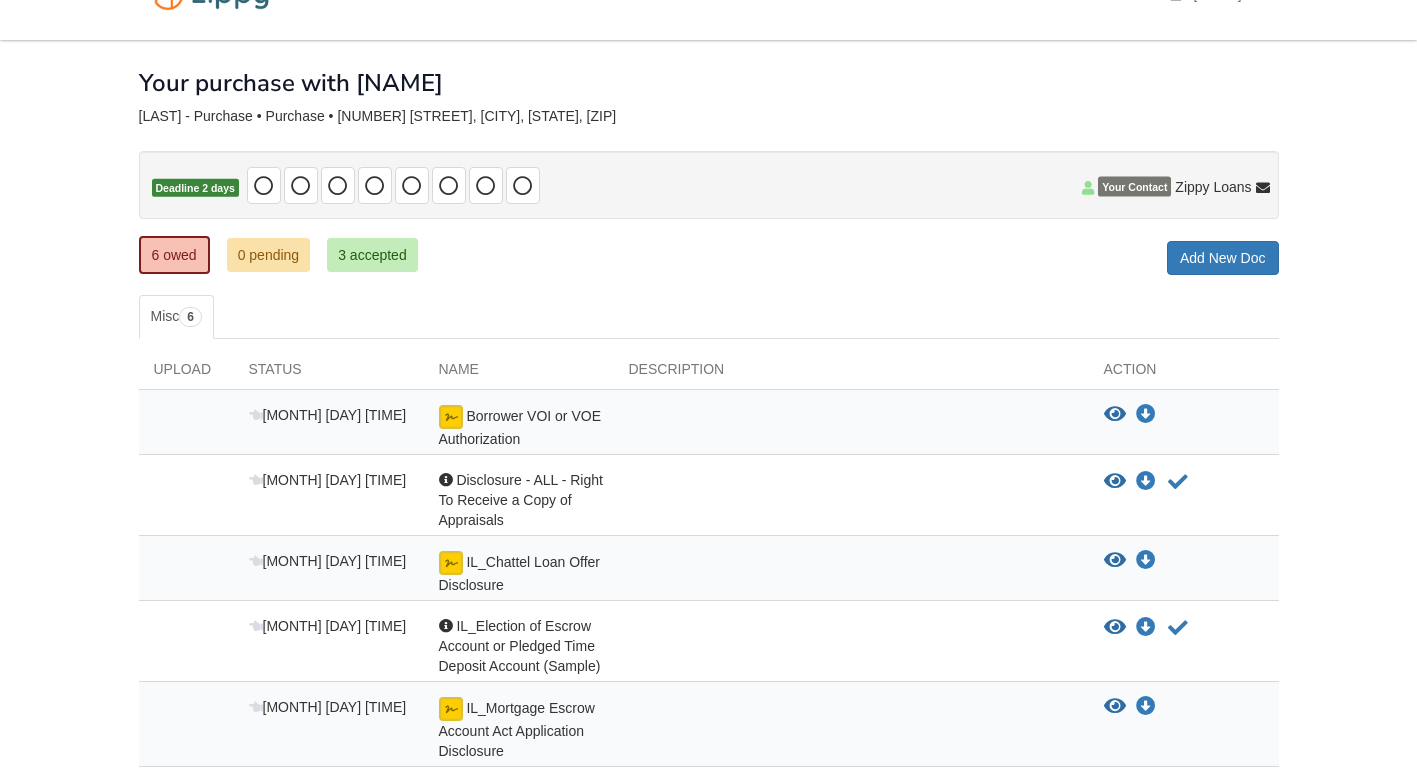 scroll, scrollTop: 100, scrollLeft: 0, axis: vertical 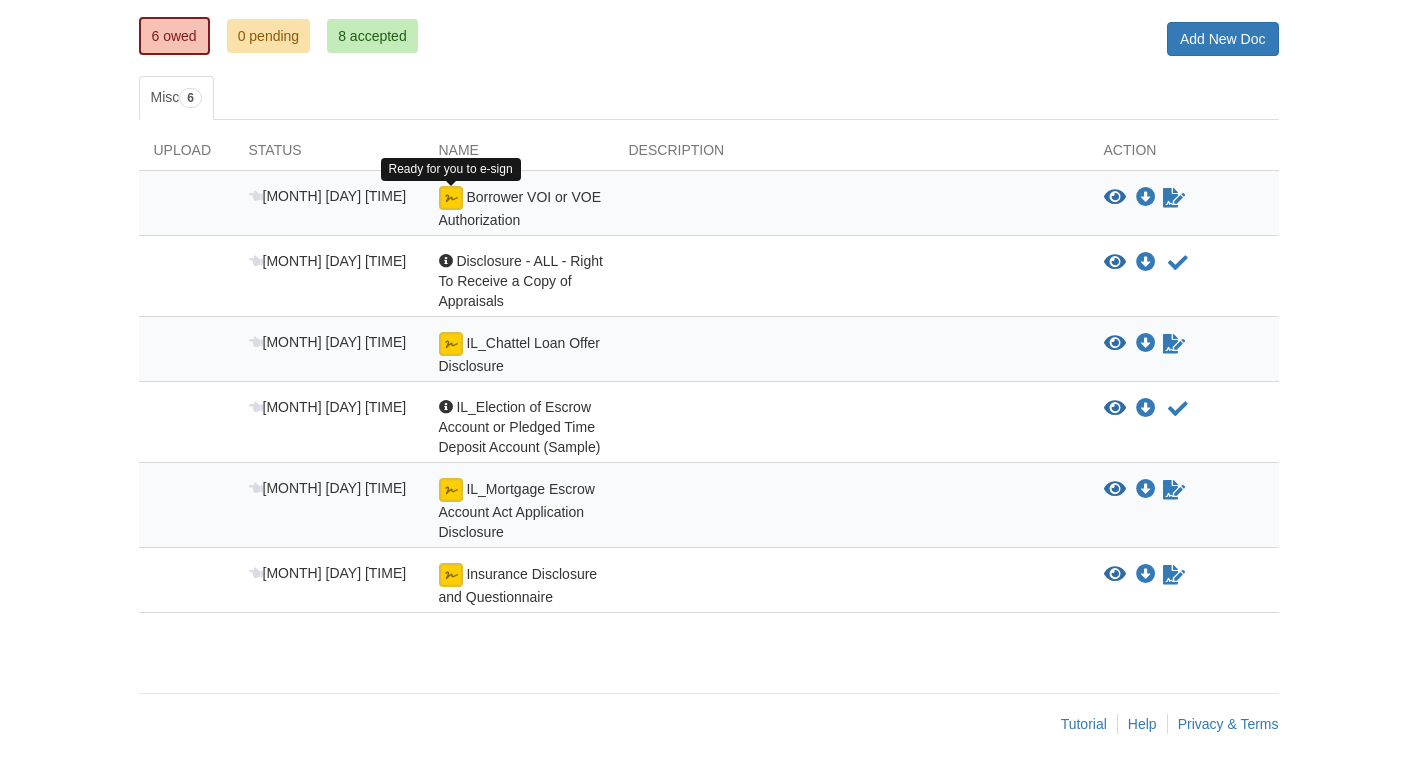 click at bounding box center [451, 198] 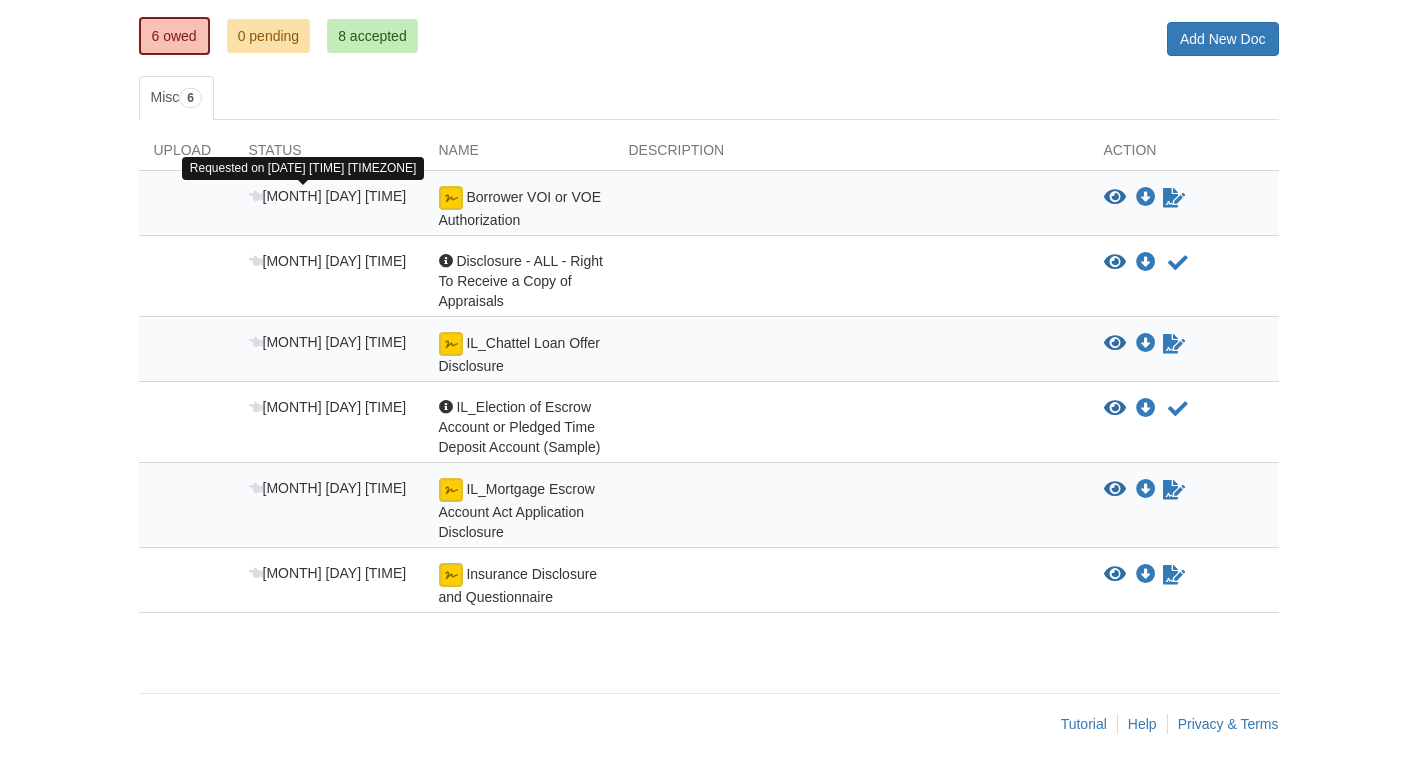 click on "[MONTH] [DAY] [TIME]" at bounding box center (328, 196) 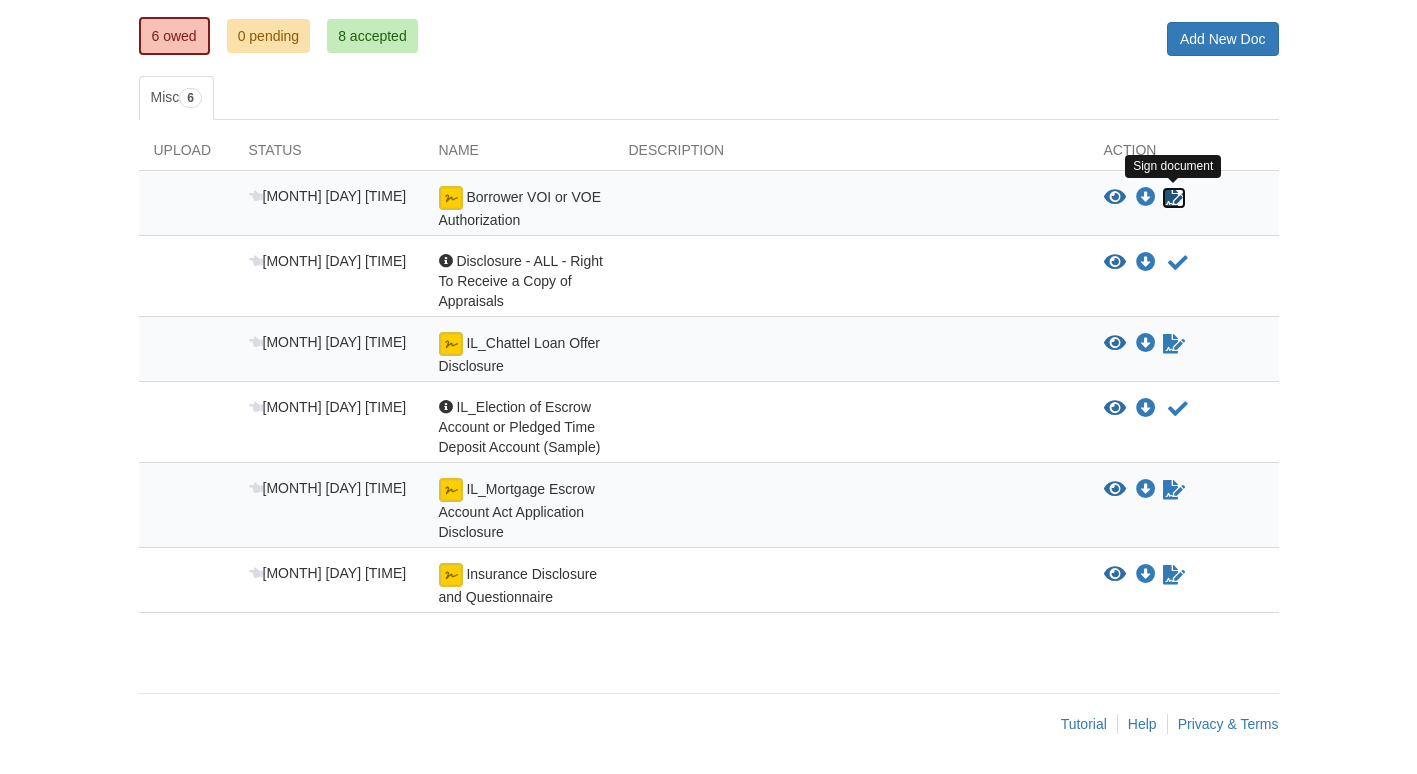 click at bounding box center (1174, 198) 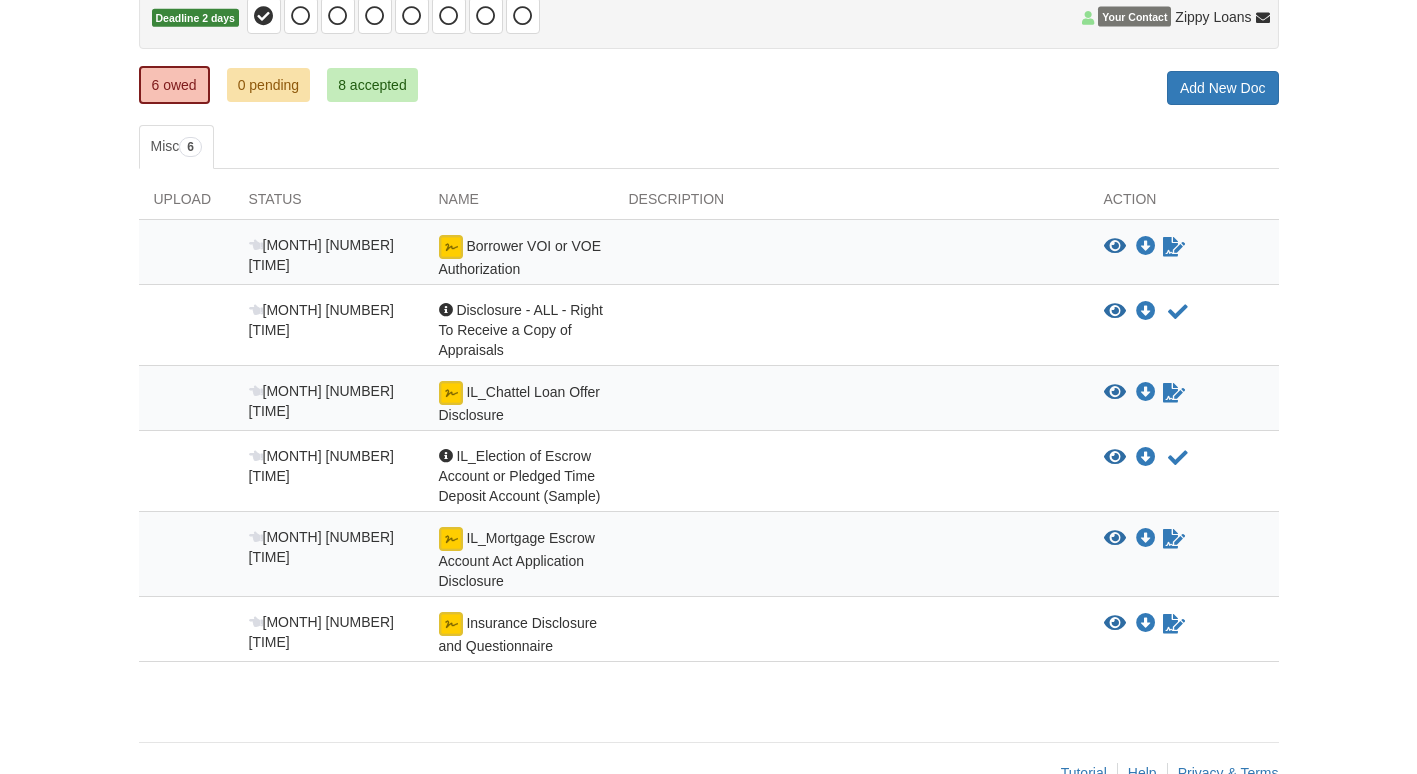 scroll, scrollTop: 270, scrollLeft: 0, axis: vertical 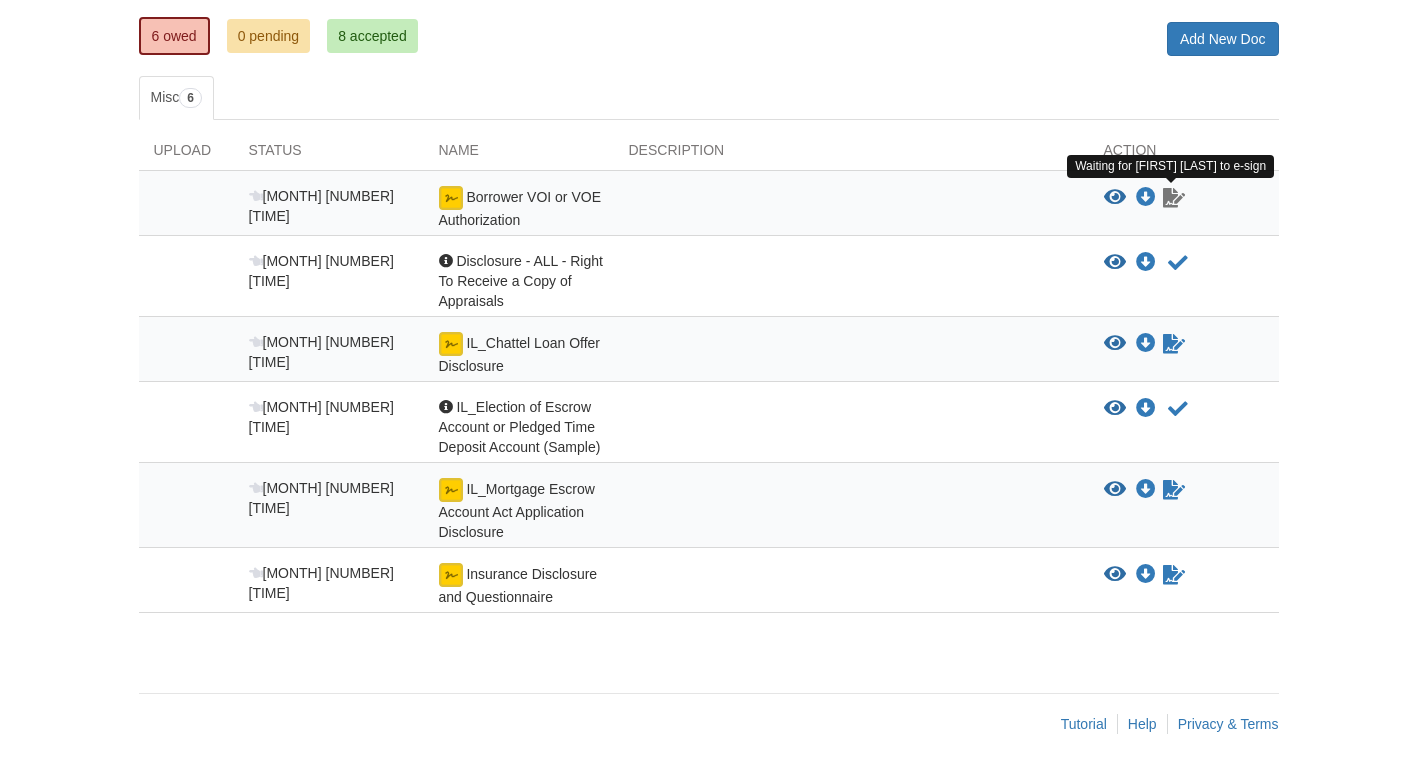 click at bounding box center [1174, 198] 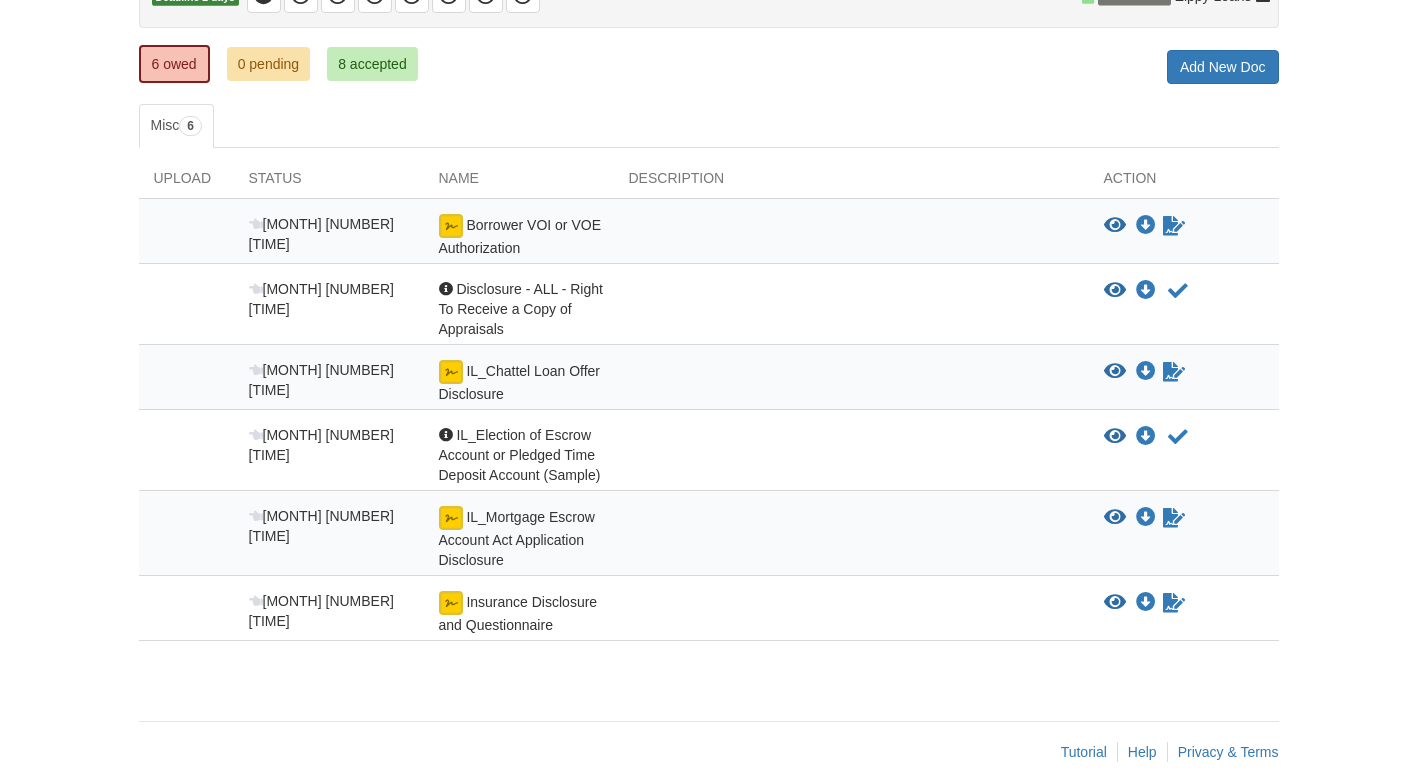 scroll, scrollTop: 270, scrollLeft: 0, axis: vertical 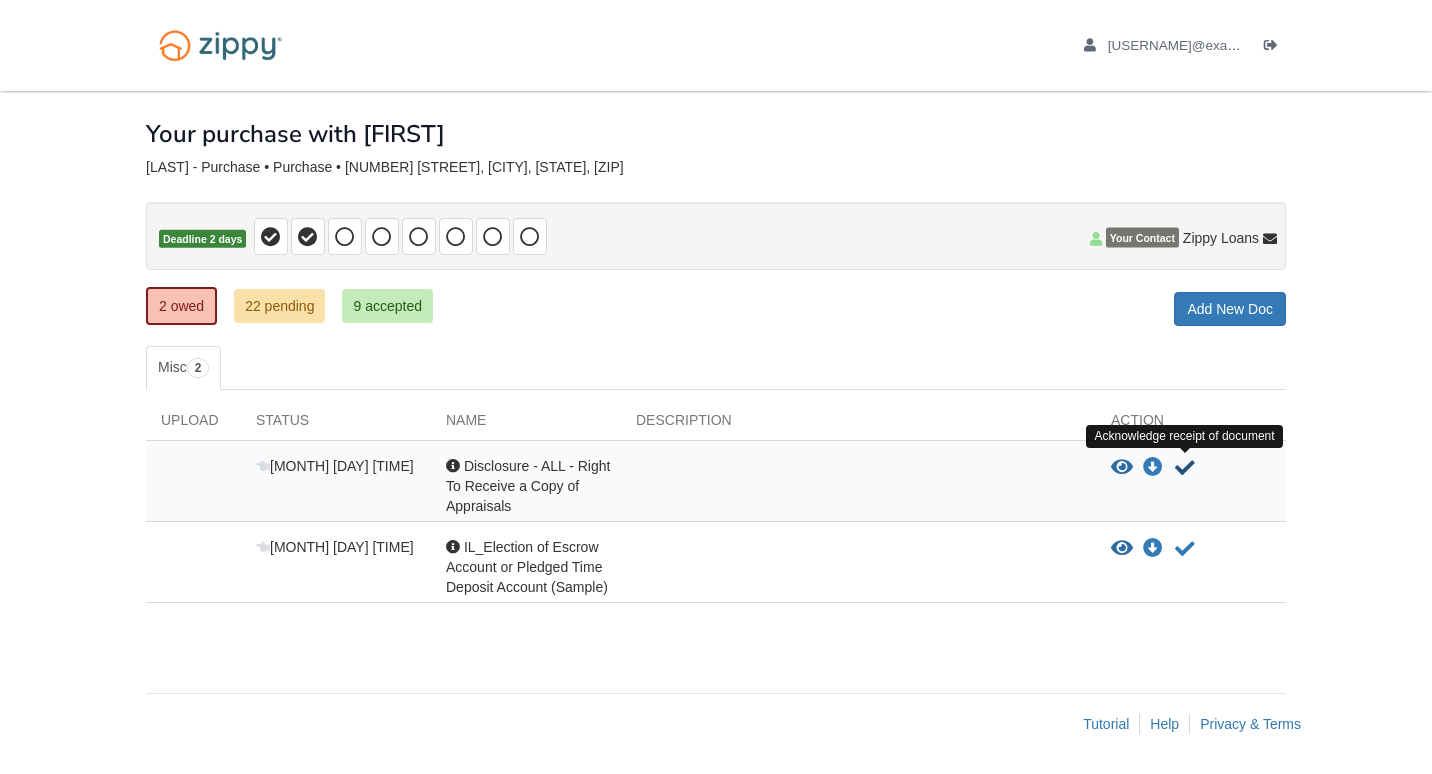 click at bounding box center [1185, 468] 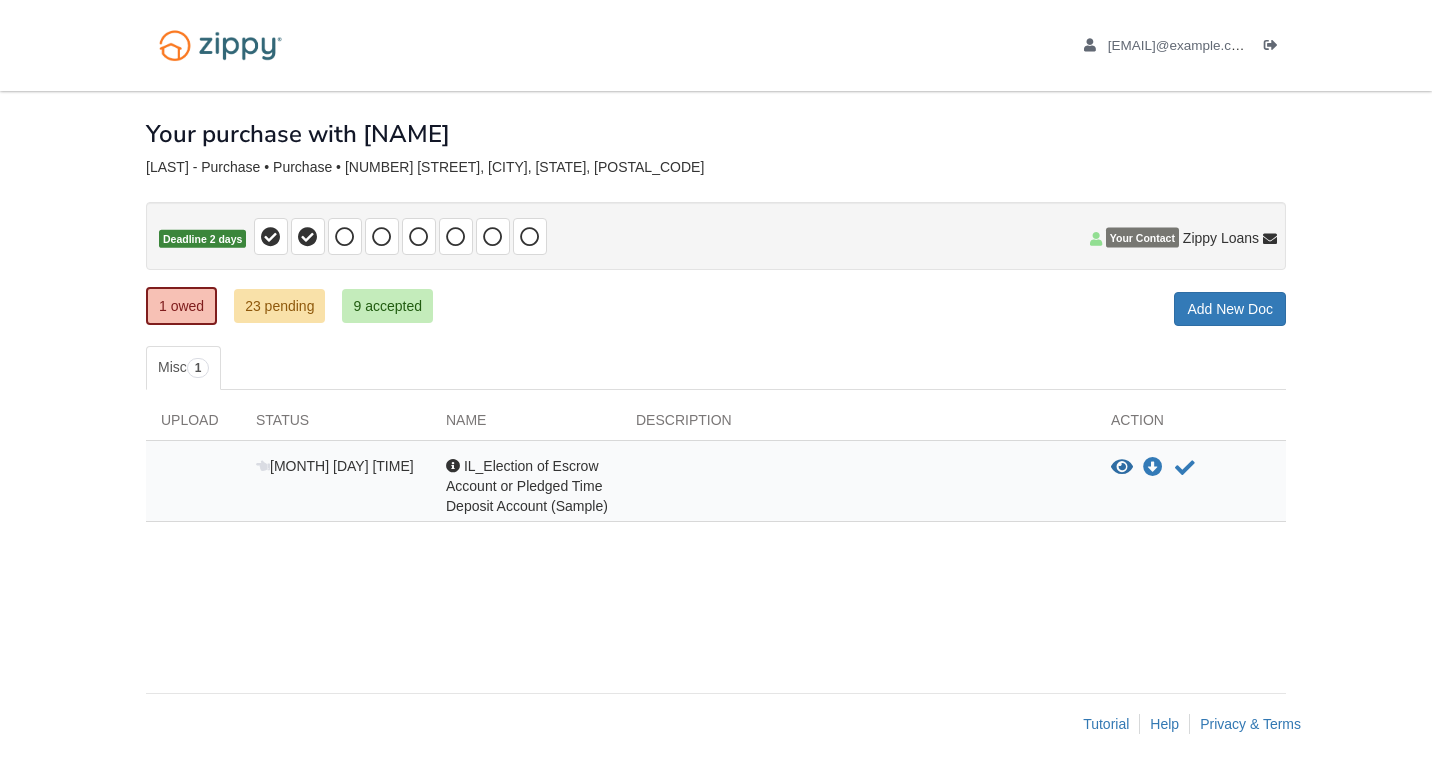 scroll, scrollTop: 0, scrollLeft: 0, axis: both 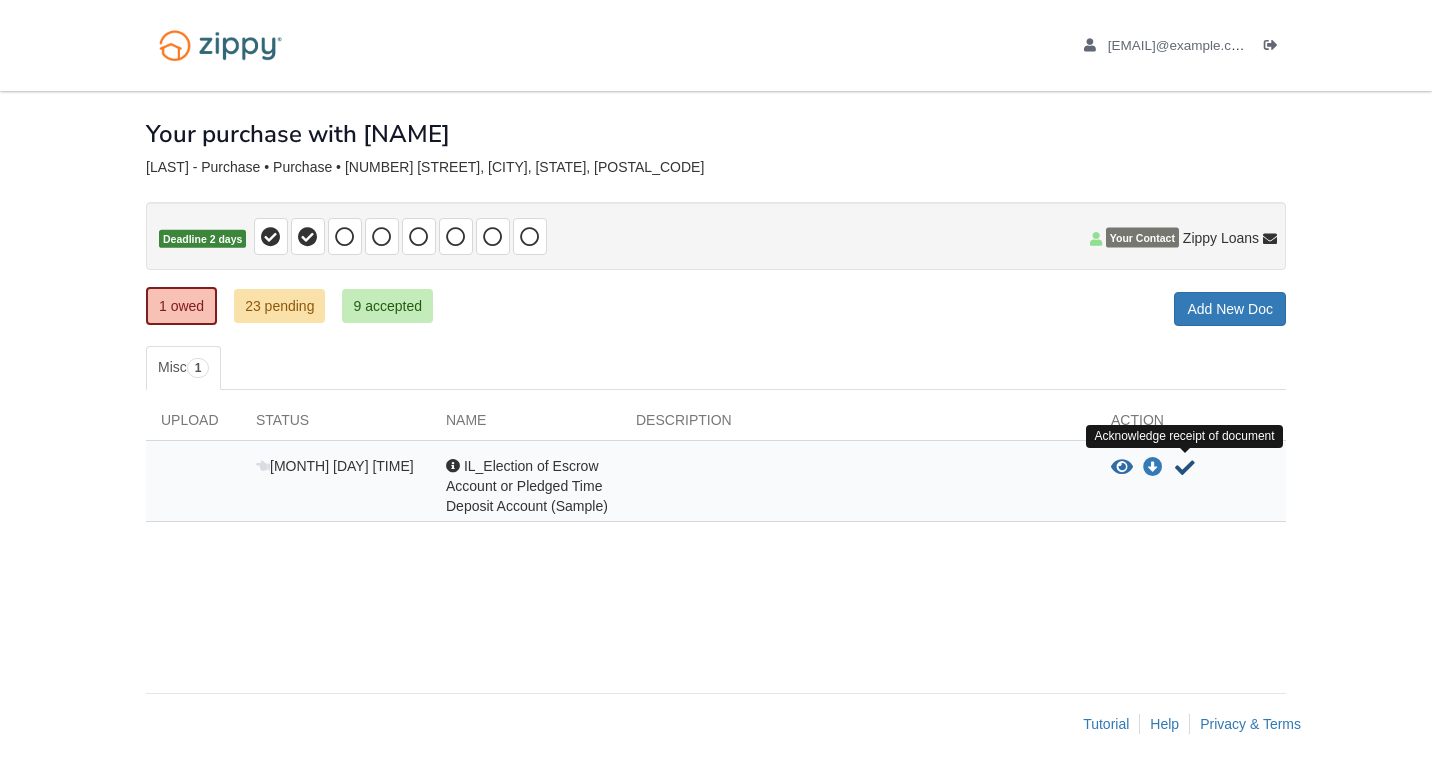 click at bounding box center [1185, 468] 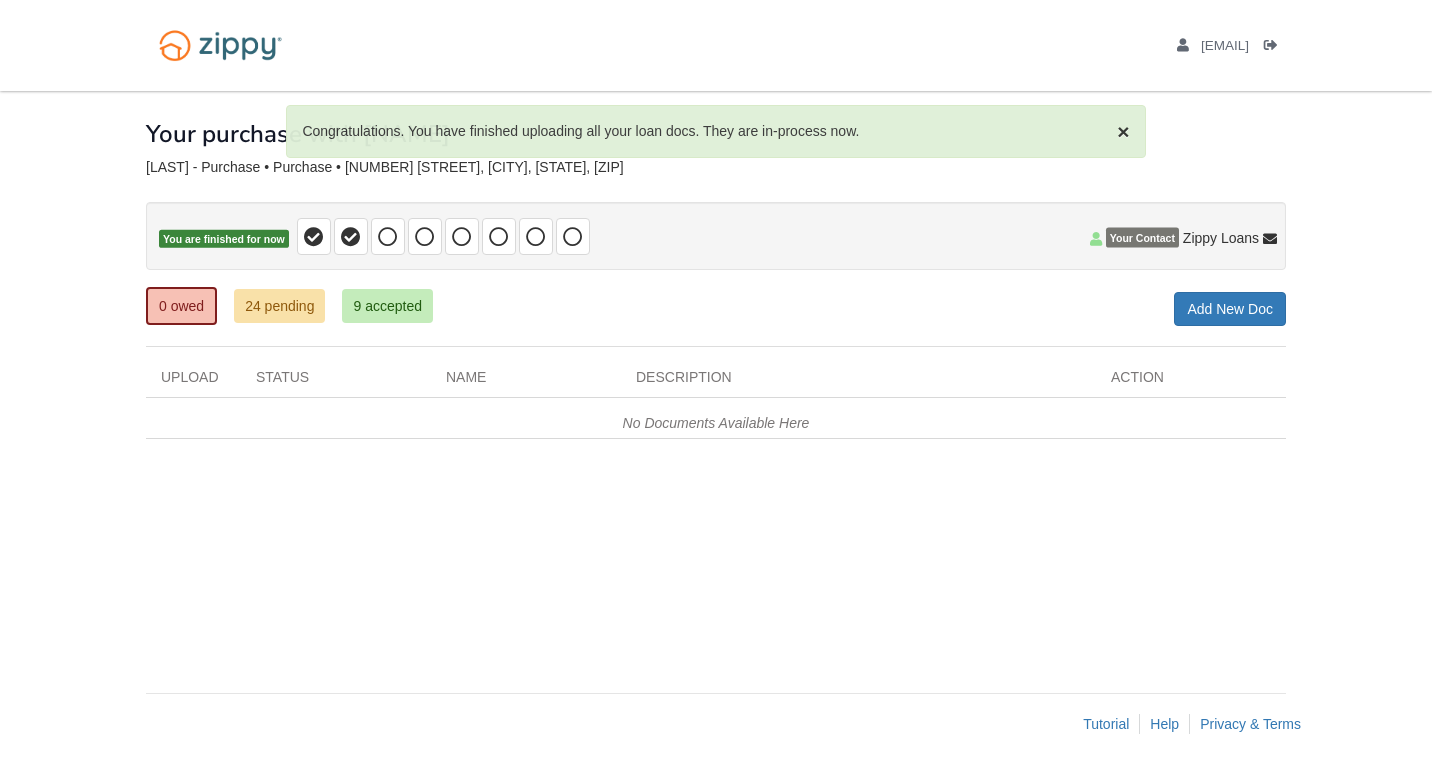 scroll, scrollTop: 0, scrollLeft: 0, axis: both 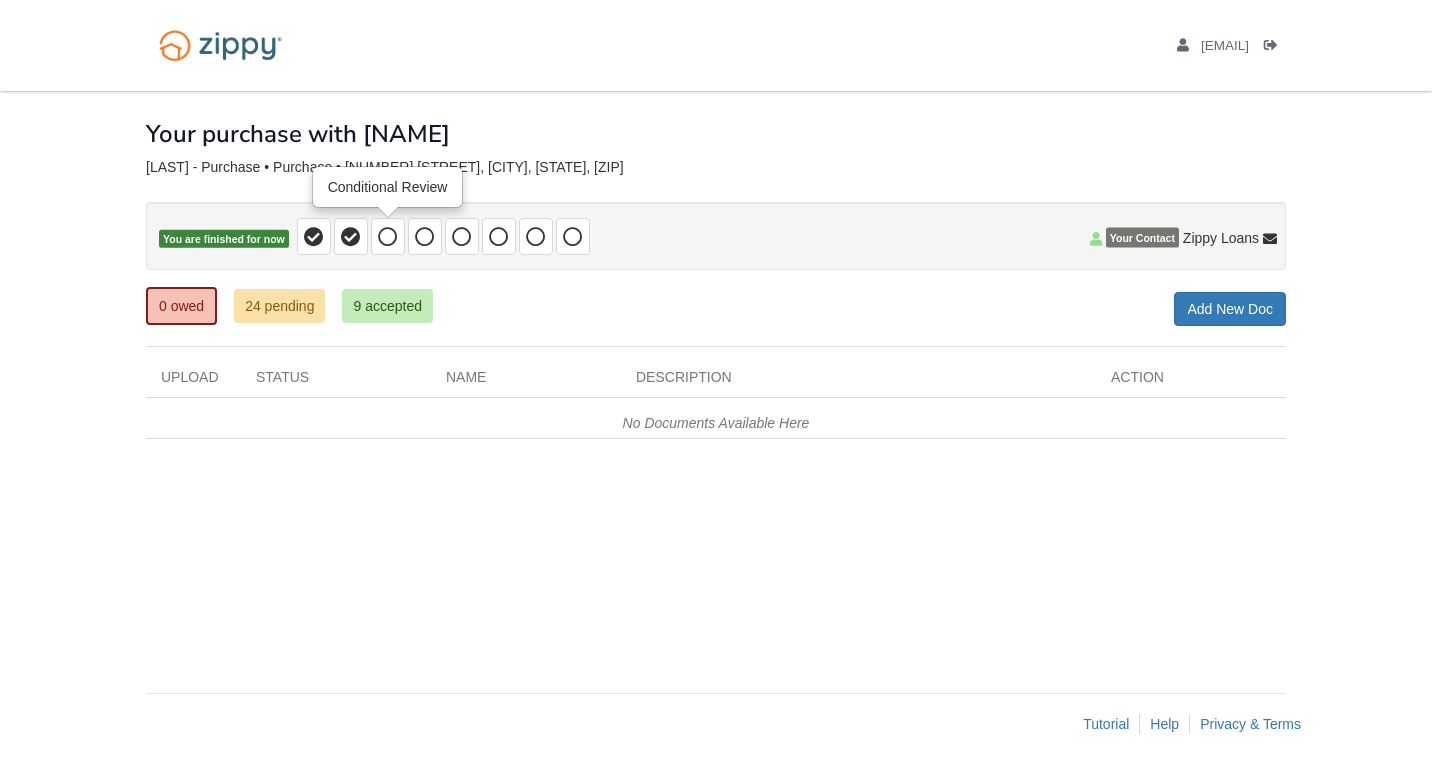 click at bounding box center (388, 237) 